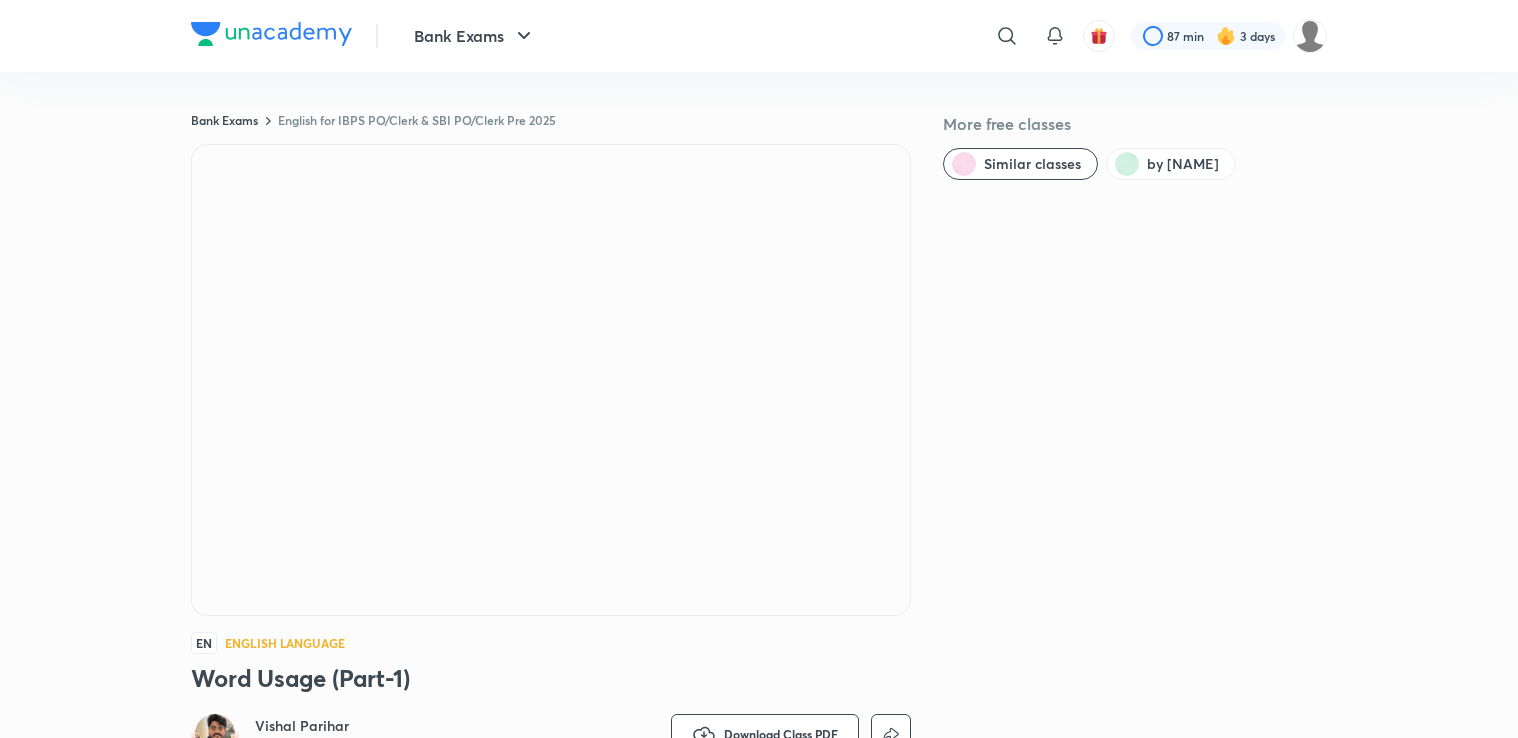 scroll, scrollTop: 0, scrollLeft: 0, axis: both 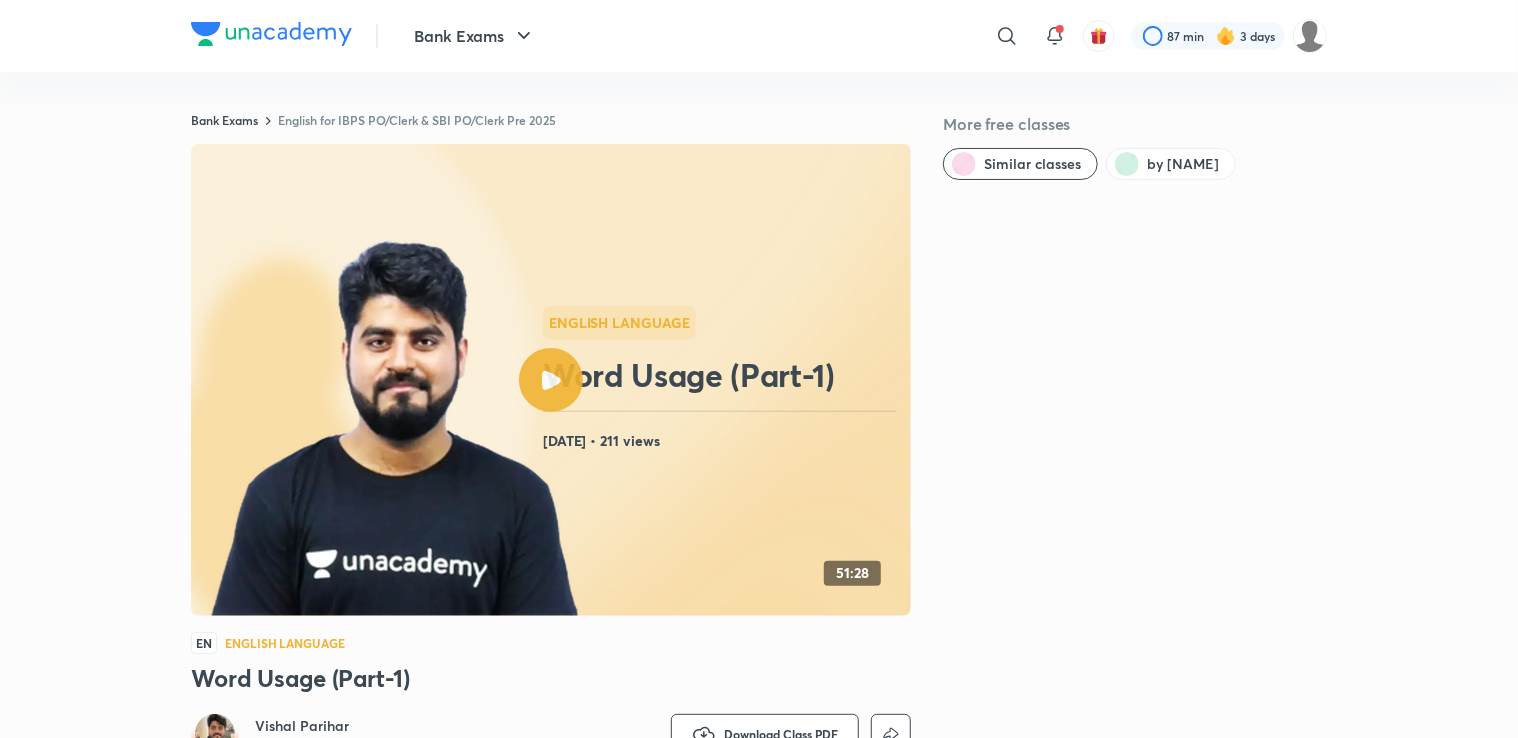 click on "Bank Exams English for IBPS PO/Clerk & SBI PO/Clerk Pre 2025 More free classes Similar classes by Vishal Parihar English Language   Word Usage (Part-1) Aug 1, 2025 • 211 views 51:28 EN English Language Word Usage (Part-1) Vishal Parihar 262K followers •  English Language Watch on app Download Class PDF Aug 1, 2025 • 51m  • 211 views Crack IBPS & SBI PO/Clerk Prelims with this course covering all key chapters, smart strategies & exam-focused concepts. Every class brings you closer to selection. Read more" at bounding box center [759, 485] 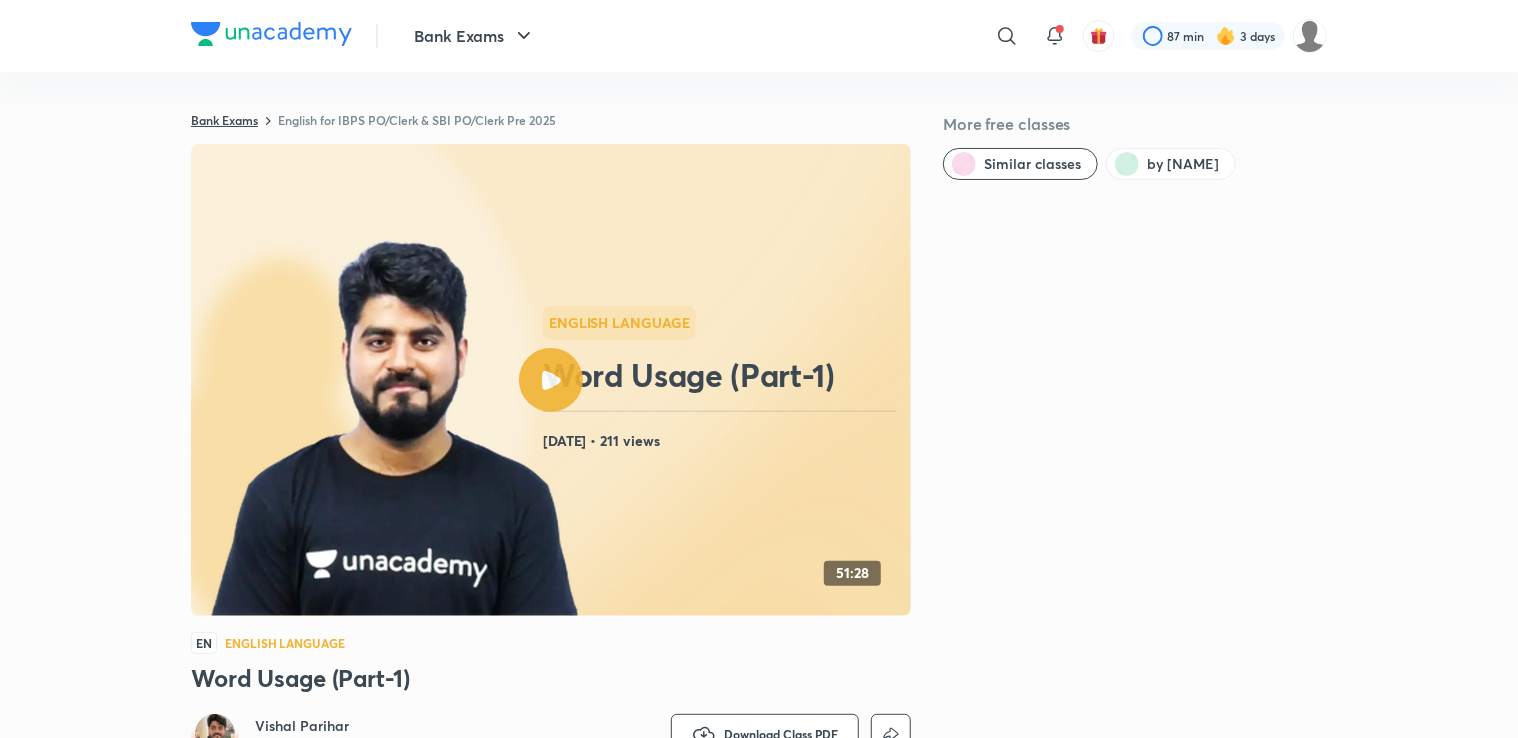 click on "Bank Exams" at bounding box center (224, 120) 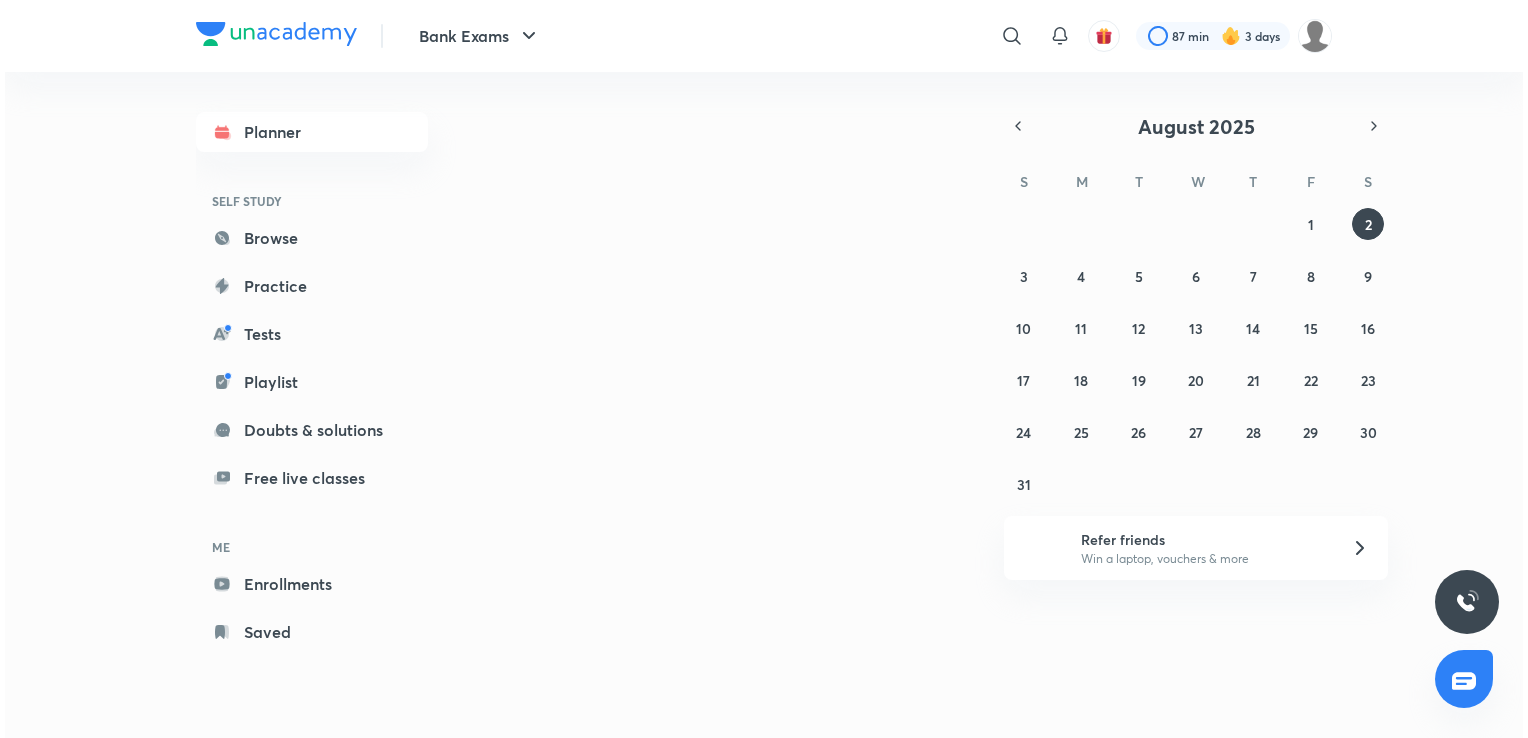 scroll, scrollTop: 0, scrollLeft: 0, axis: both 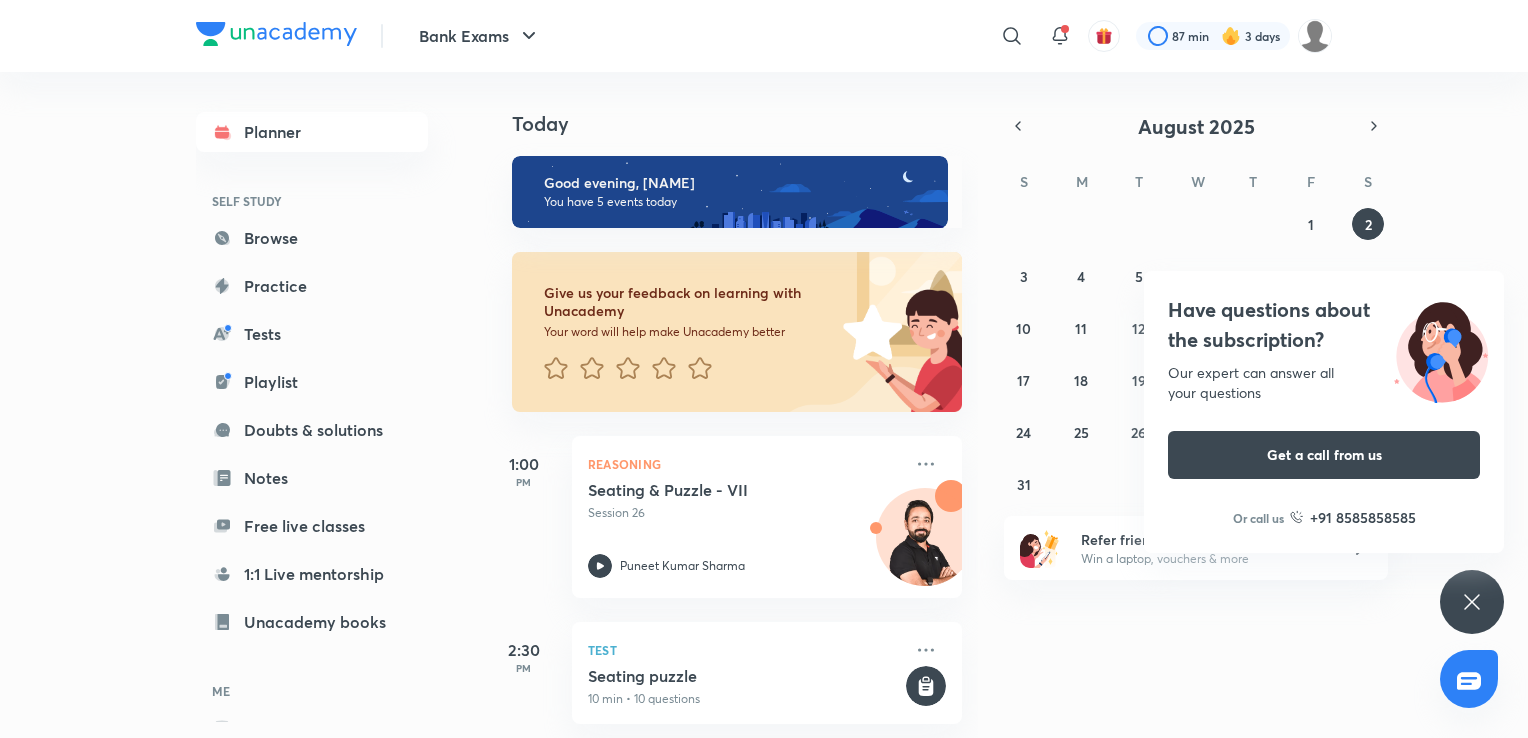 click on "Have questions about the subscription? Our expert can answer all your questions Get a call from us Or call us +91 8585858585" at bounding box center [1472, 602] 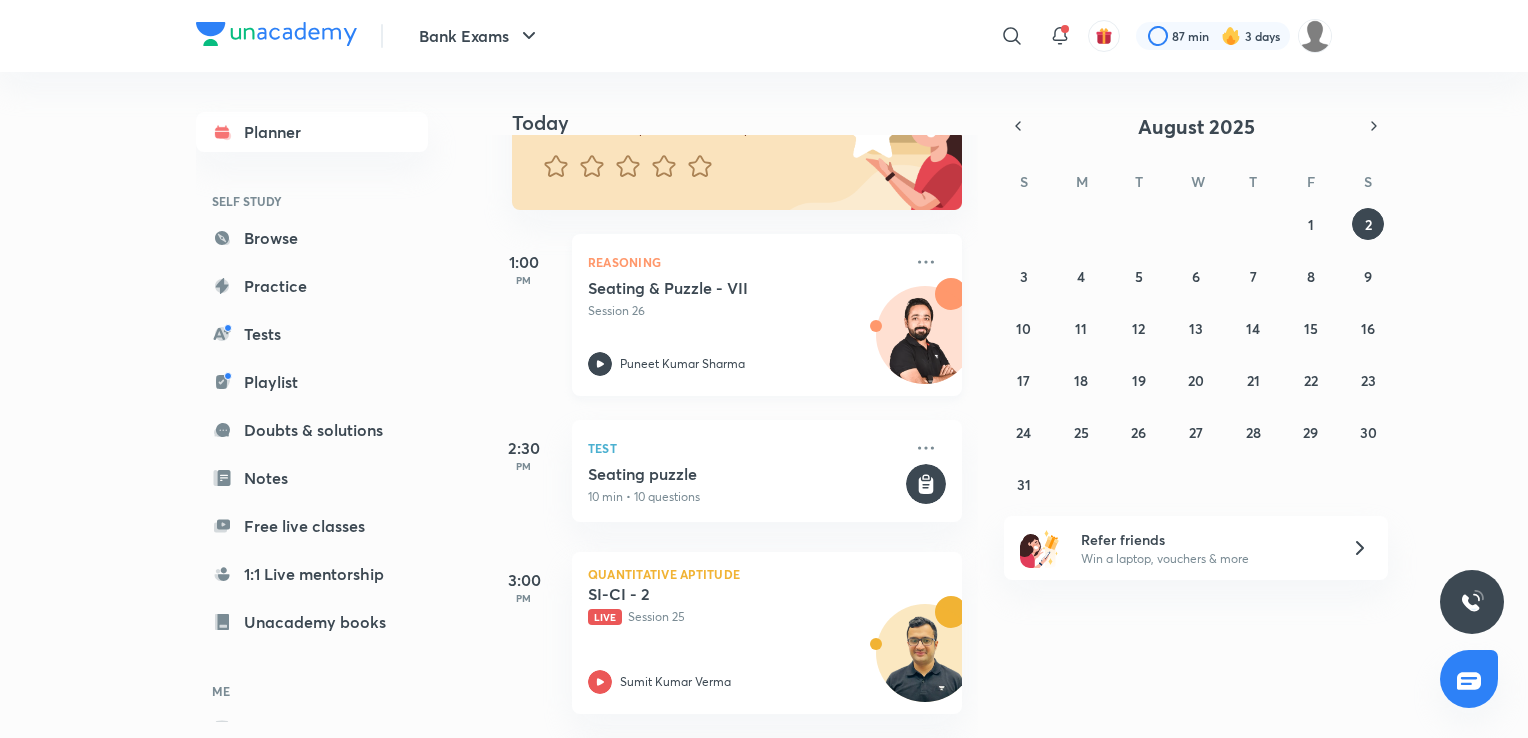 scroll, scrollTop: 204, scrollLeft: 0, axis: vertical 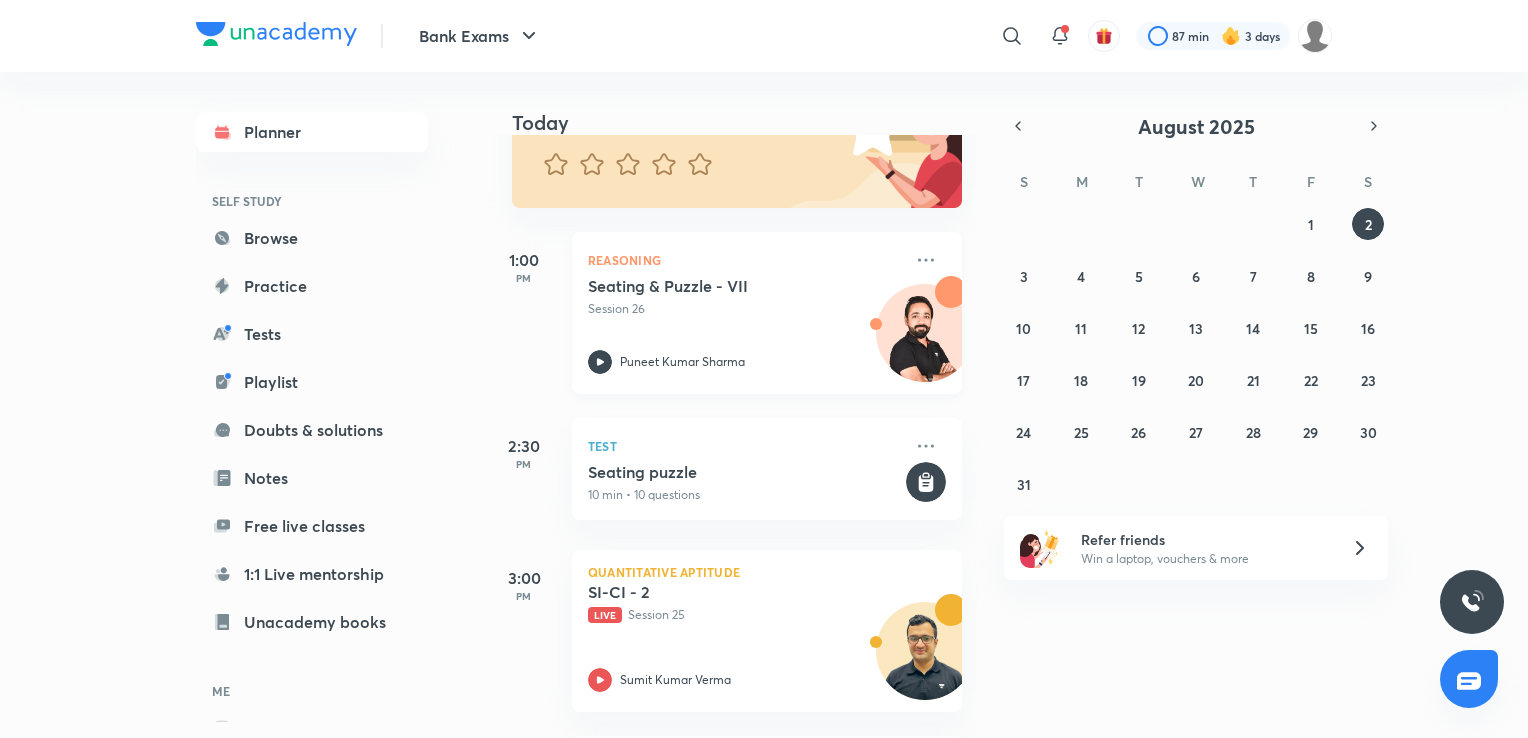 click on "Seating & Puzzle - VII" at bounding box center [712, 286] 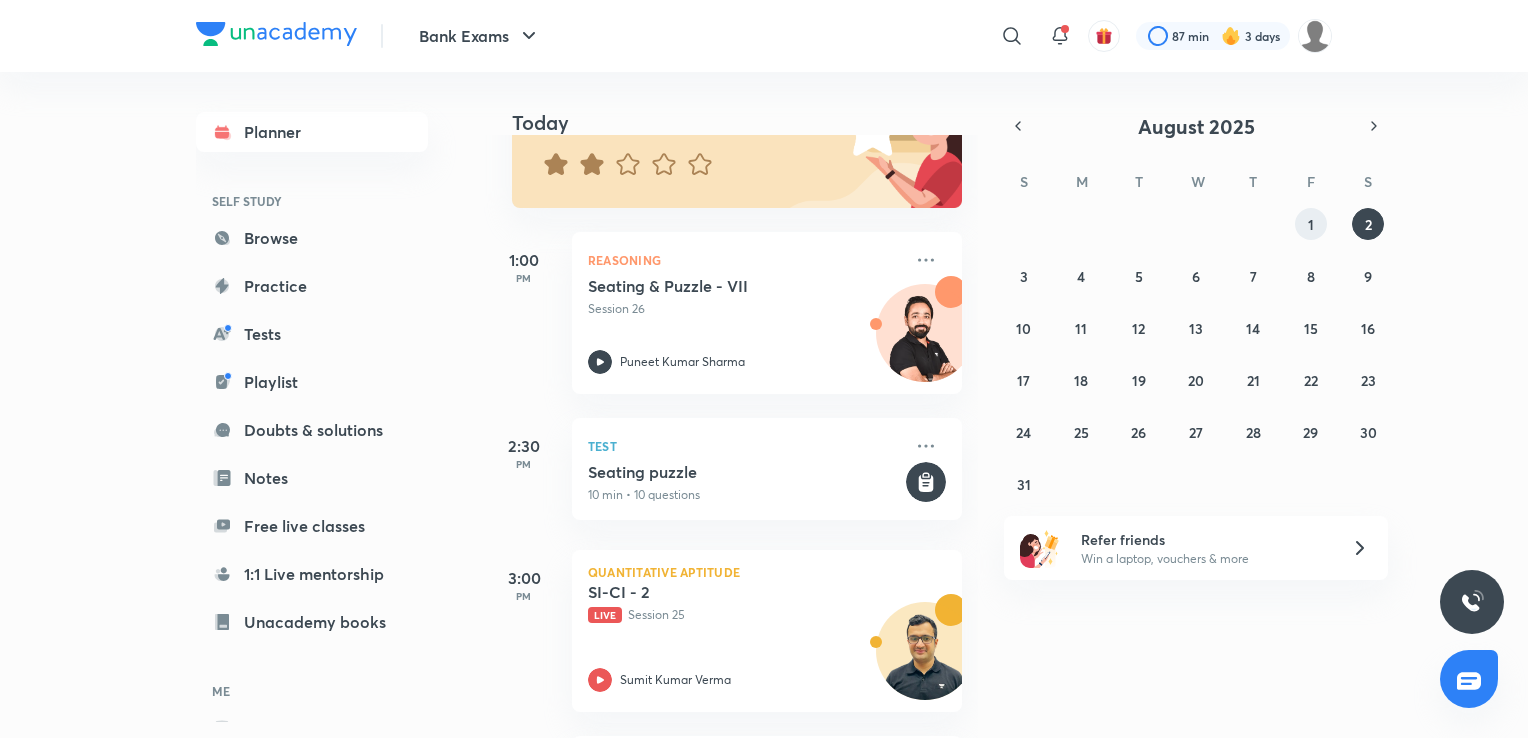 click on "1" at bounding box center (1311, 224) 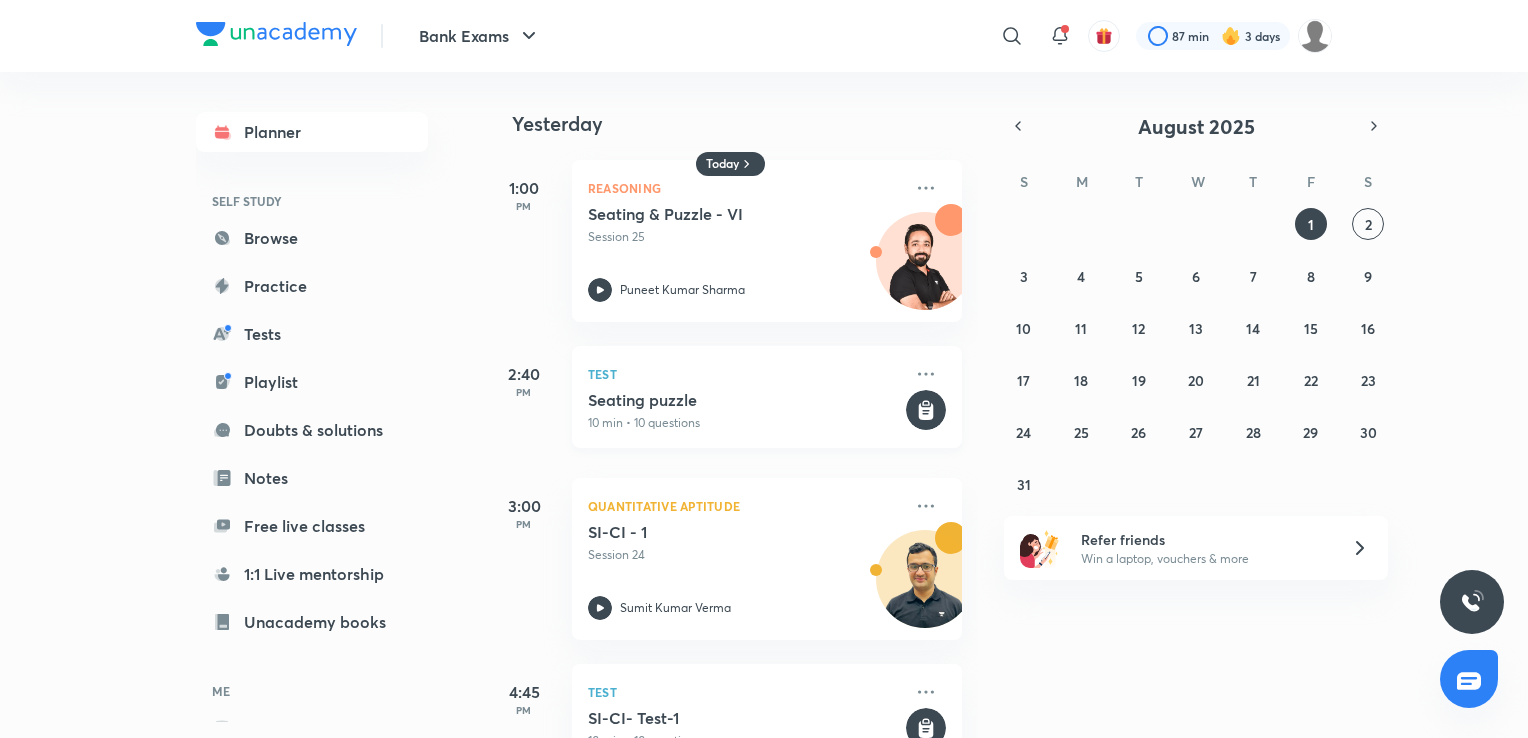 scroll, scrollTop: 383, scrollLeft: 0, axis: vertical 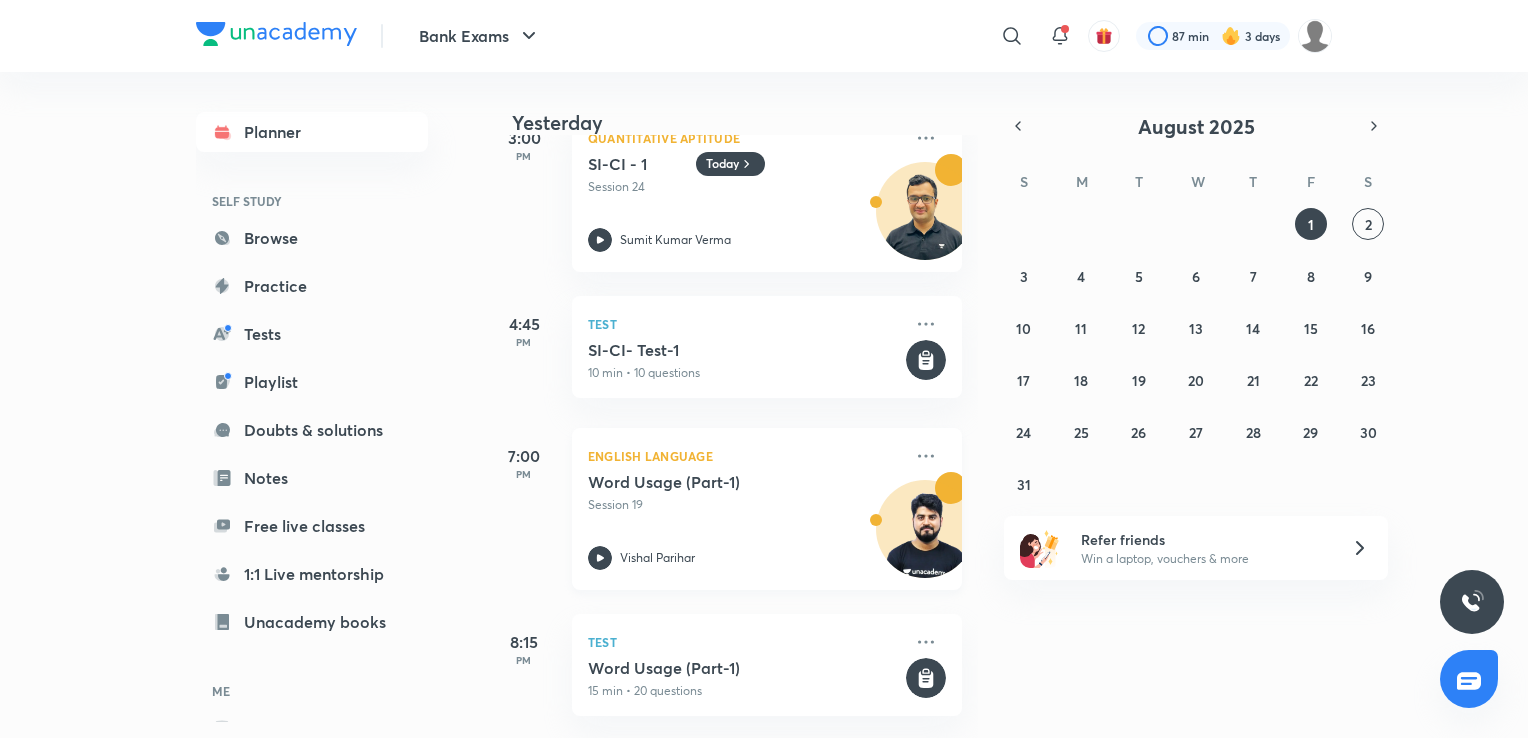click on "Word Usage (Part-1)" at bounding box center (712, 482) 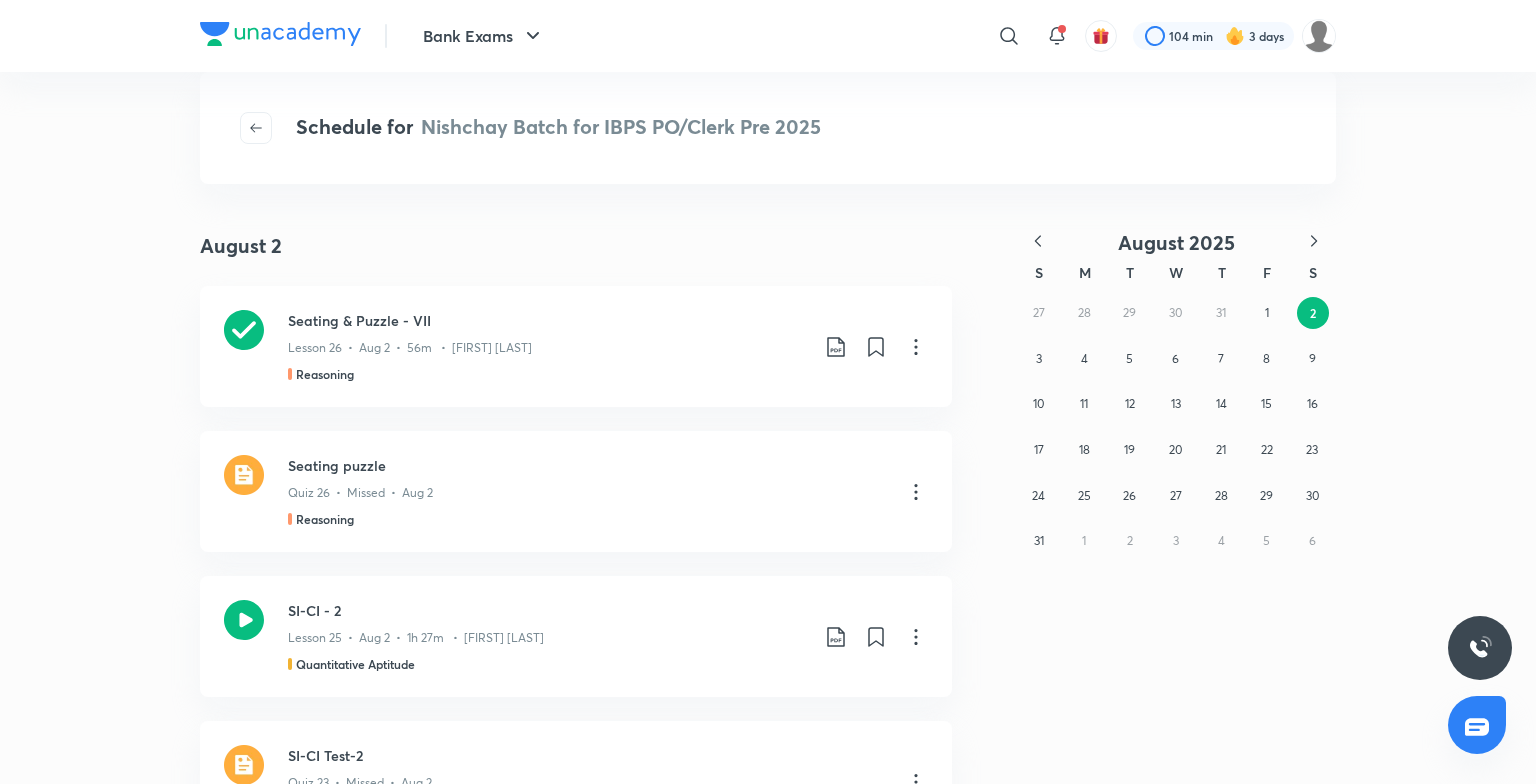 scroll, scrollTop: 0, scrollLeft: 0, axis: both 